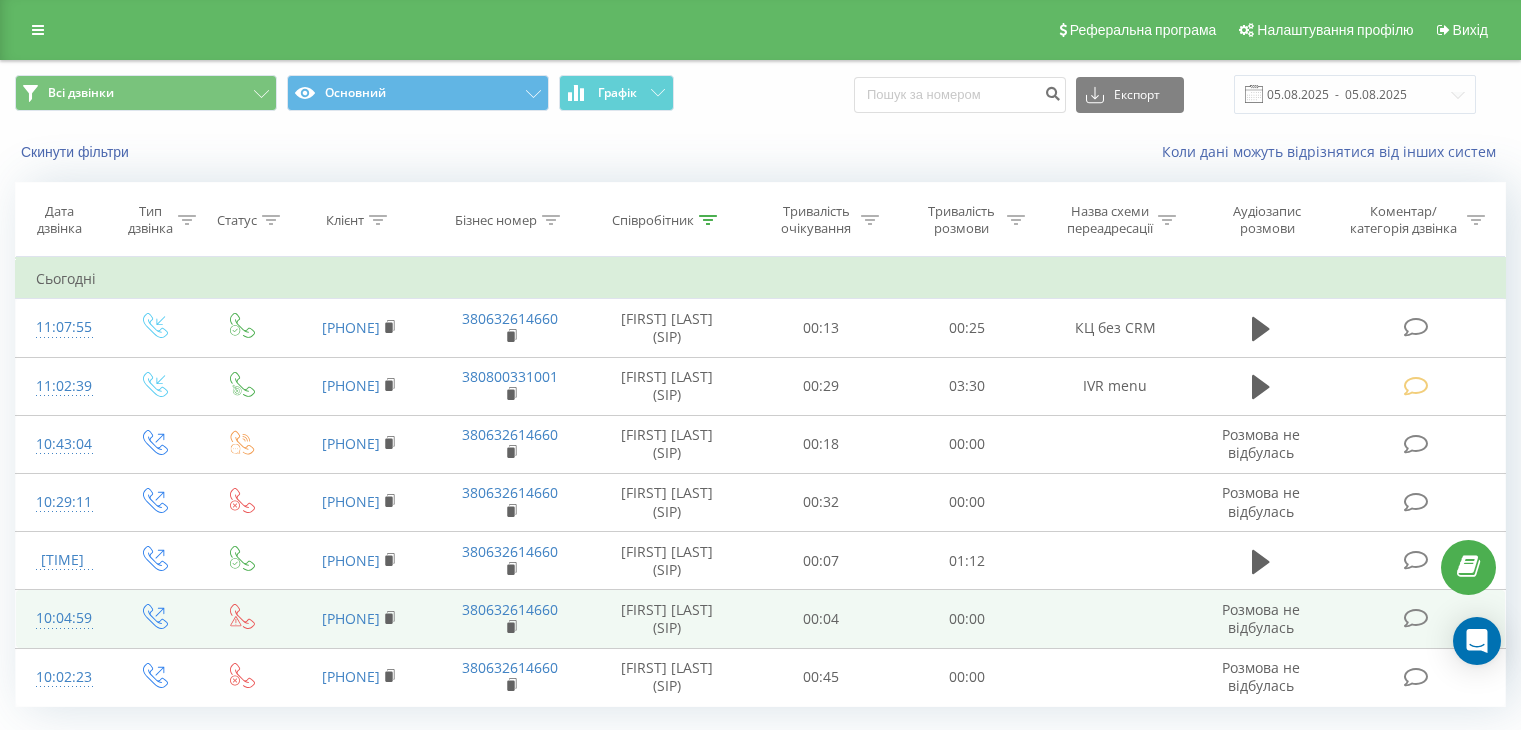 scroll, scrollTop: 0, scrollLeft: 0, axis: both 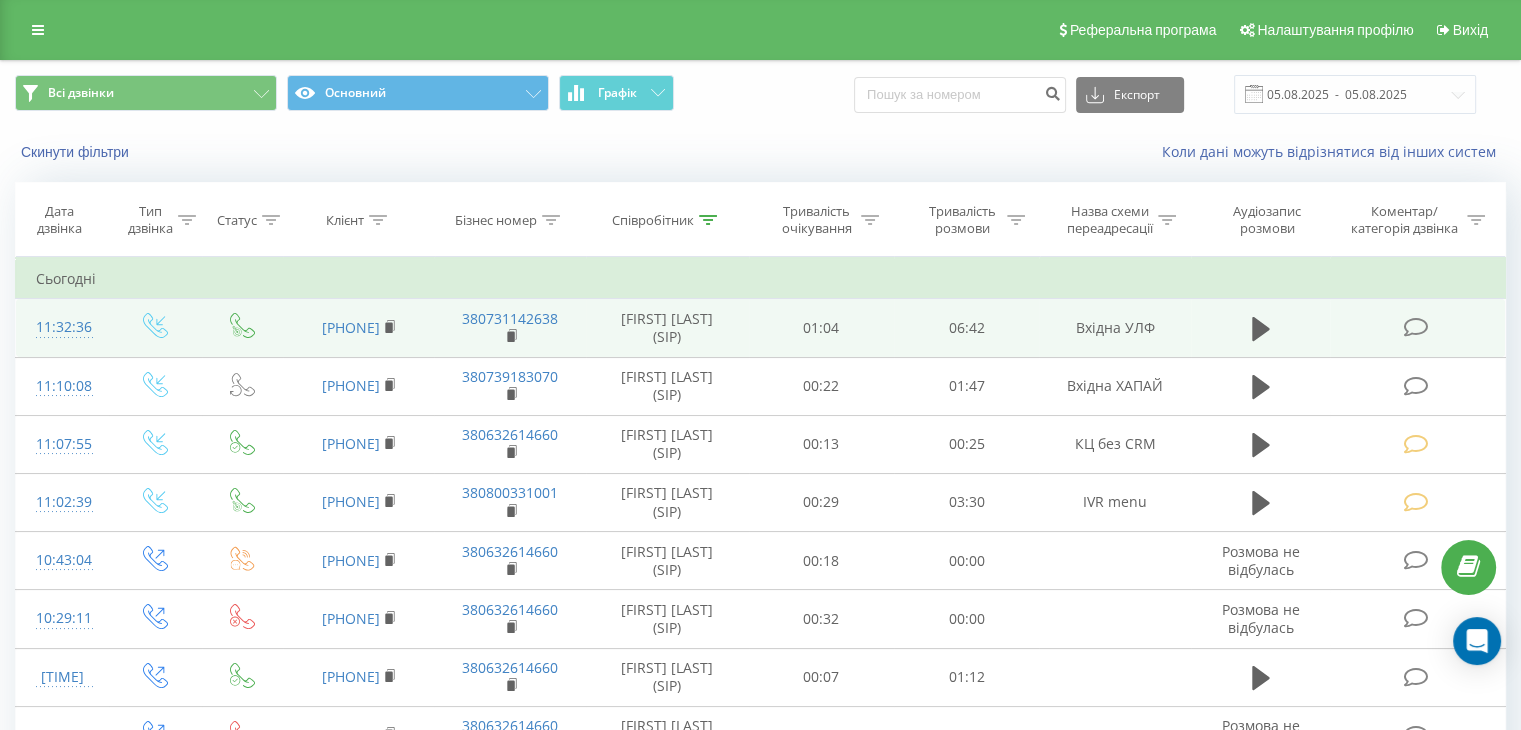 click at bounding box center (1415, 327) 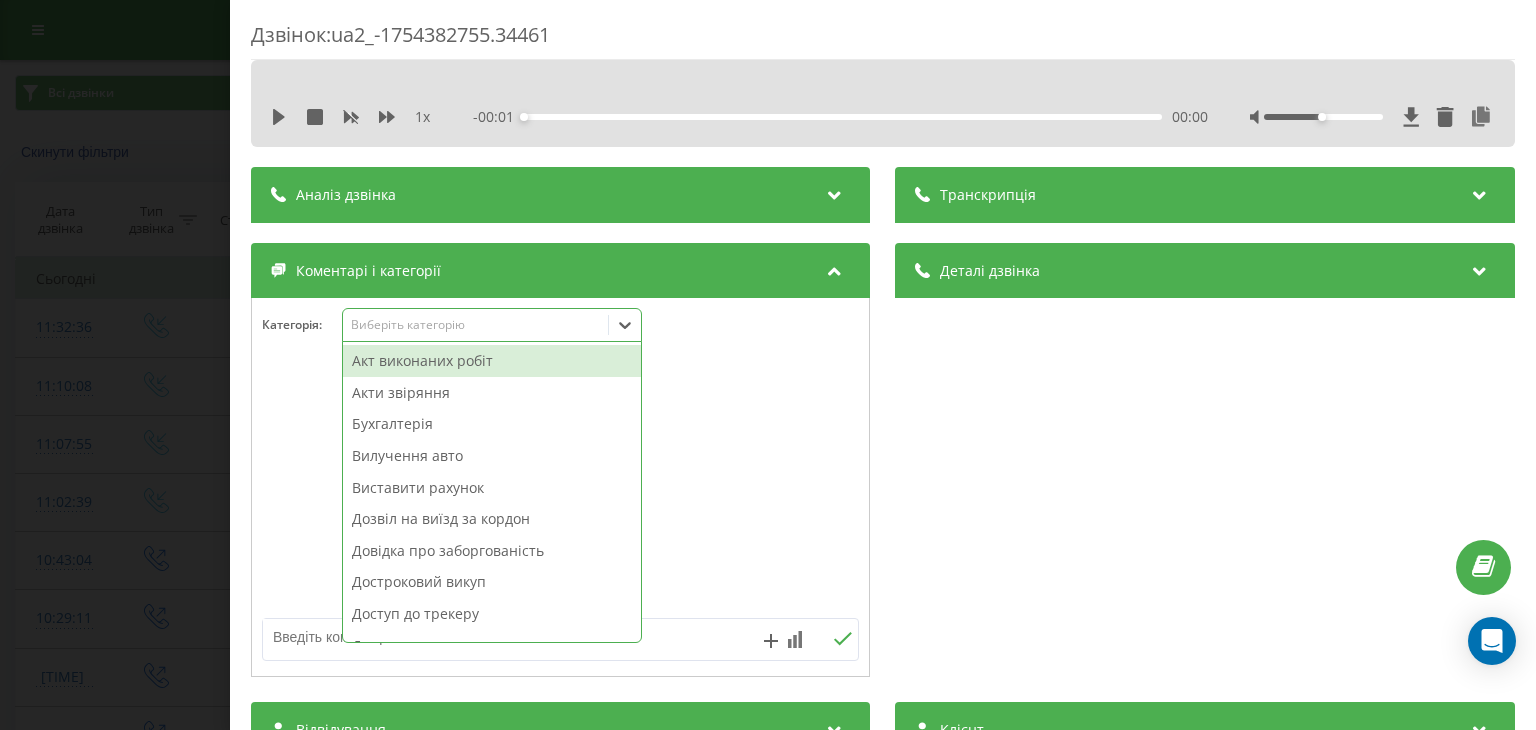 click on "Виберіть категорію" at bounding box center (492, 325) 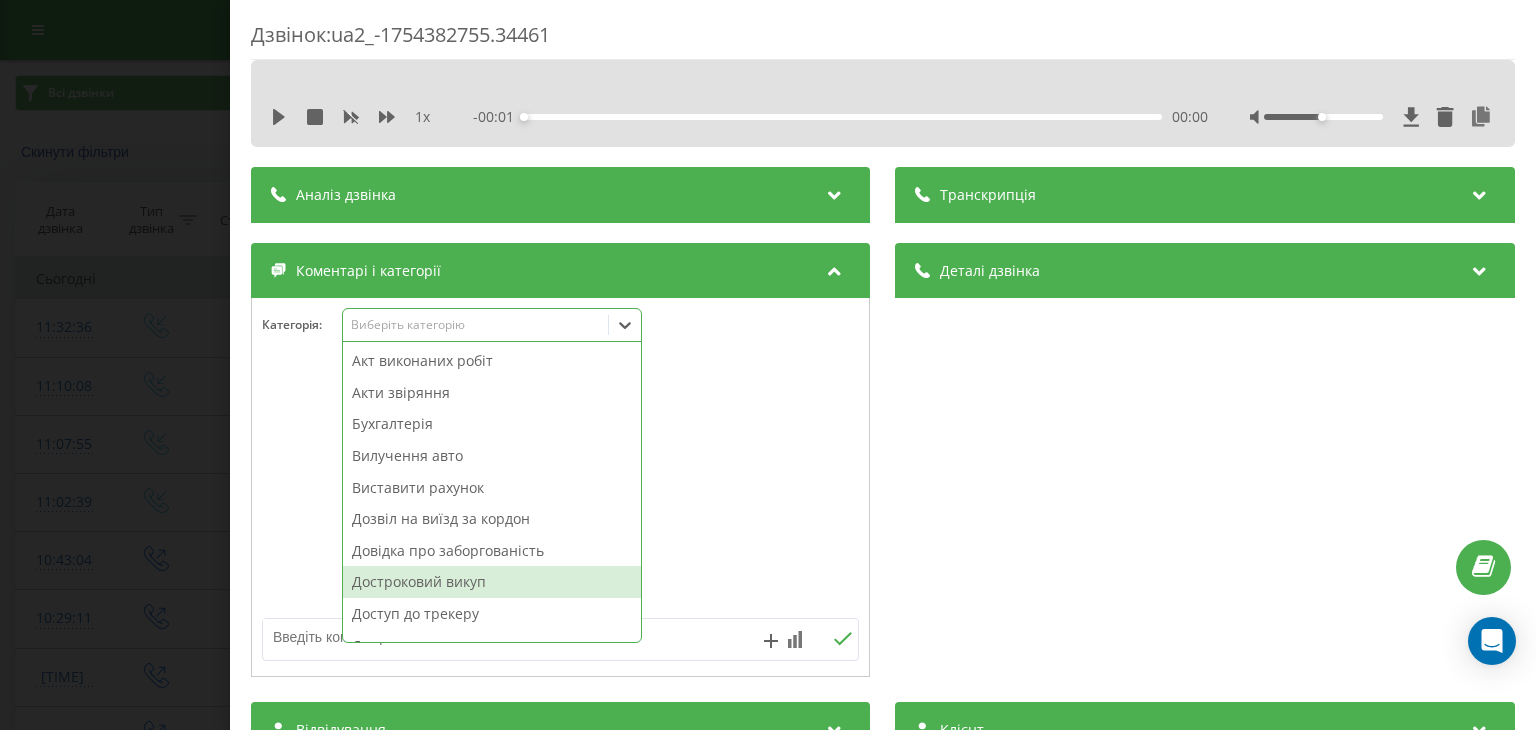 click on "Достроковий викуп" at bounding box center (492, 582) 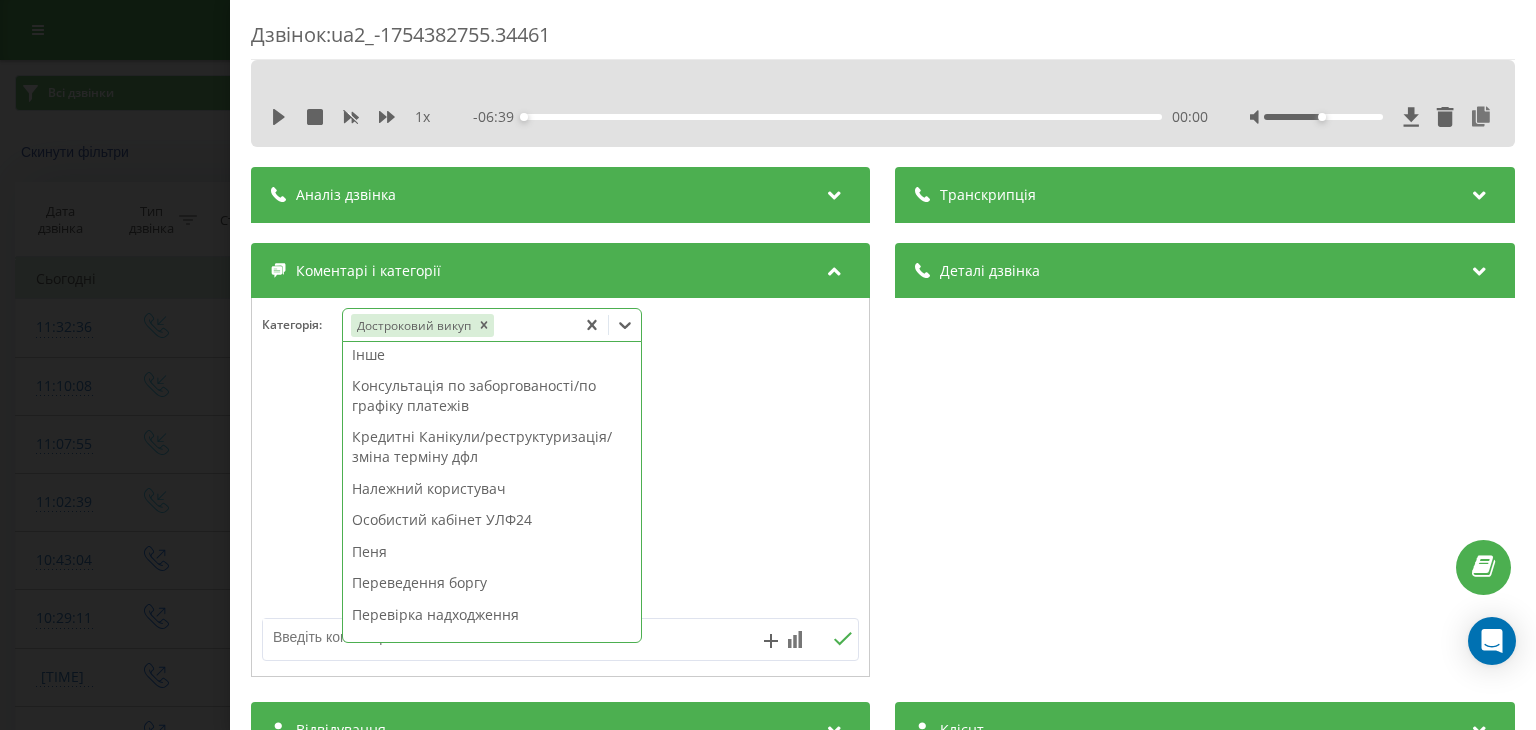 scroll, scrollTop: 600, scrollLeft: 0, axis: vertical 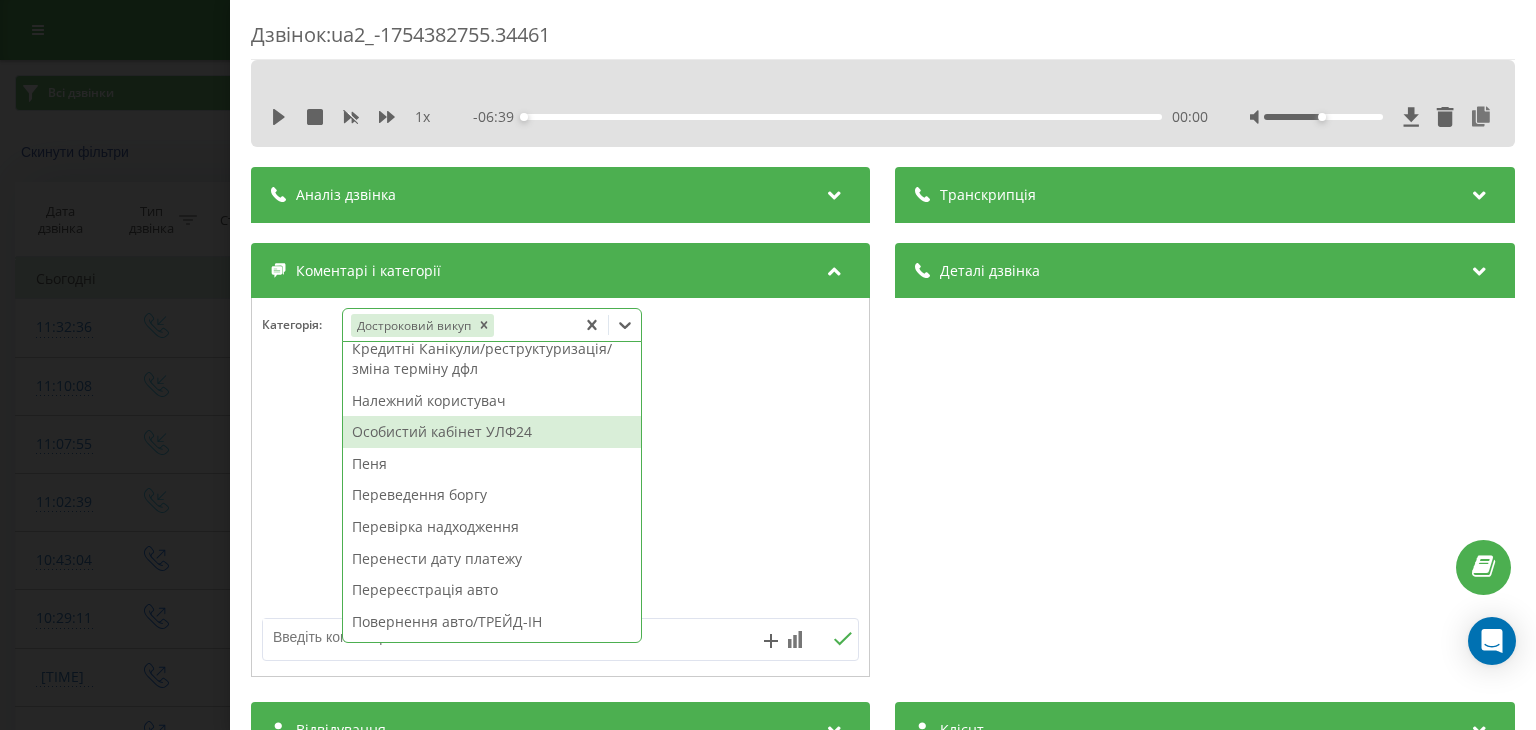 click on "Особистий кабінет УЛФ24" at bounding box center (492, 432) 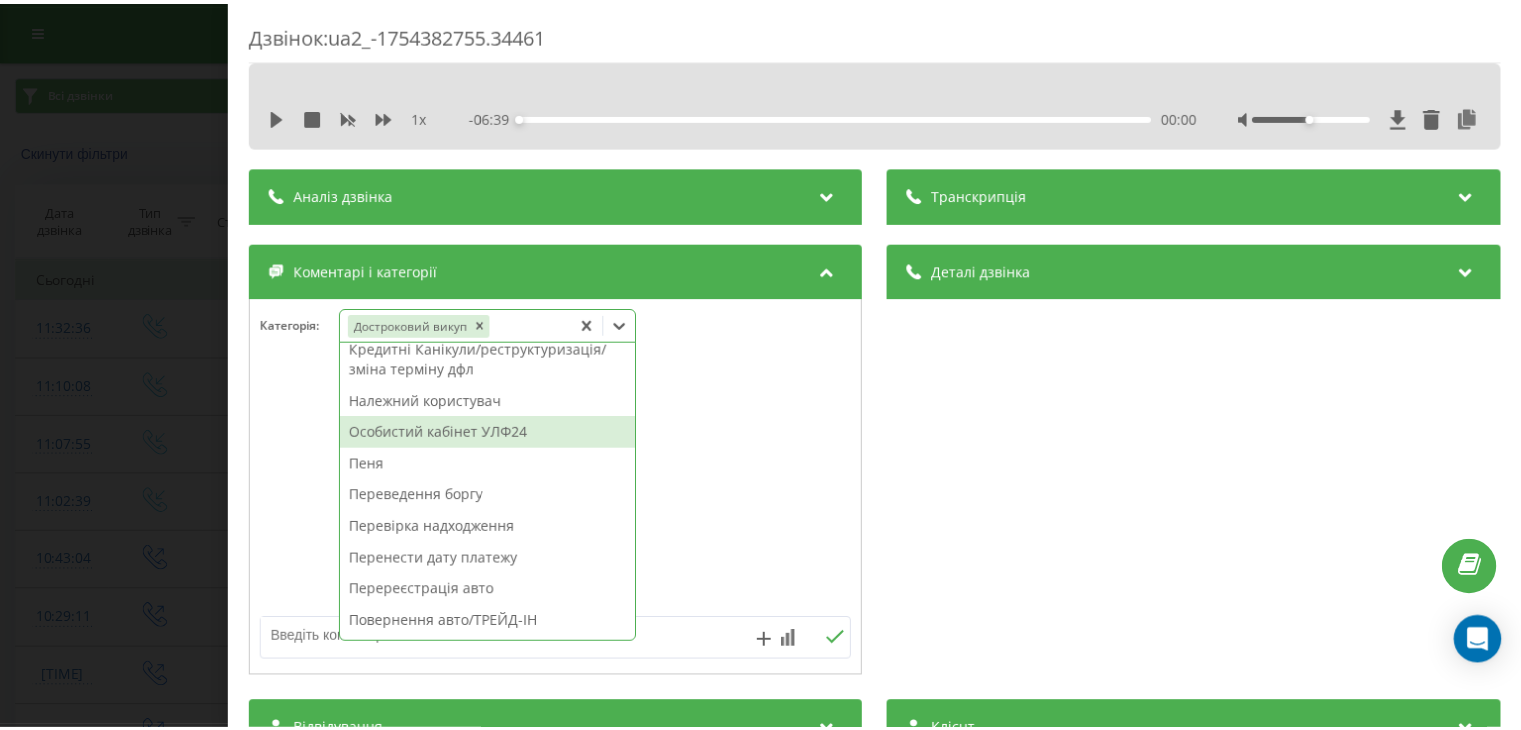 scroll, scrollTop: 580, scrollLeft: 0, axis: vertical 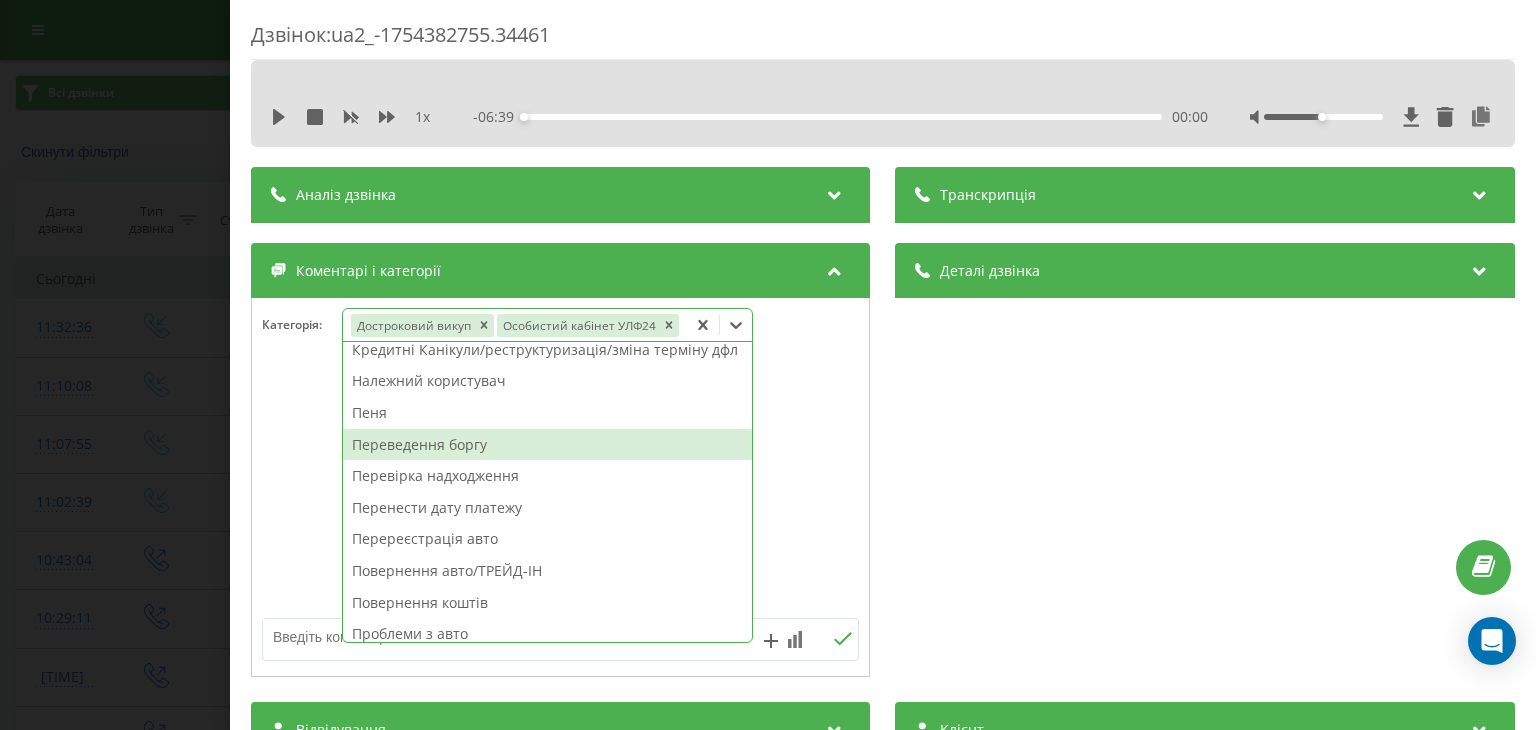 click on "Переведення боргу" at bounding box center (547, 445) 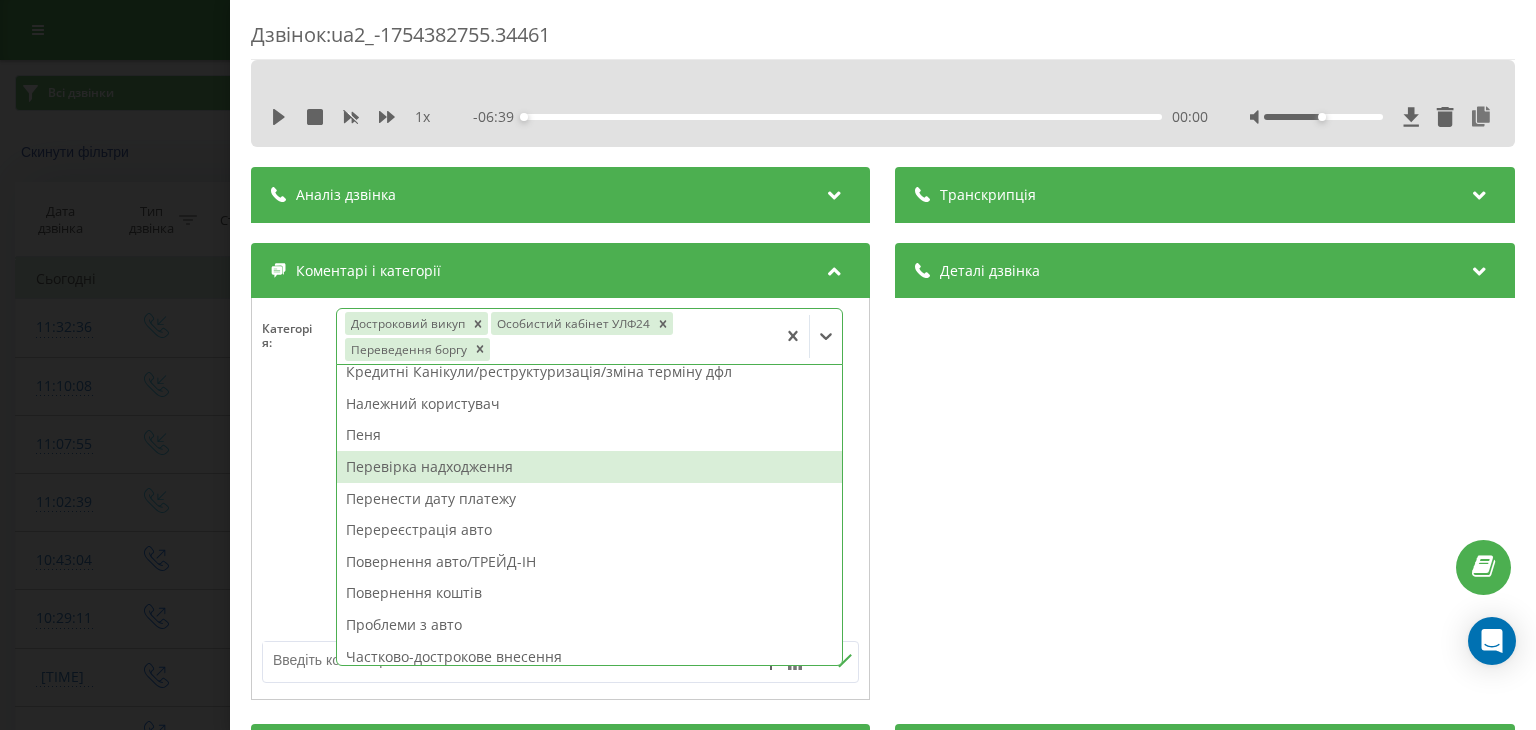 click on "Дзвінок :  ua2_-1754382755.34461   1 x  - 06:39 00:00   00:00   Транскрипція Для AI-аналізу майбутніх дзвінків  налаштуйте та активуйте профіль на сторінці . Якщо профіль вже є і дзвінок відповідає його умовам, оновіть сторінку через 10 хвилин - AI аналізує поточний дзвінок. Аналіз дзвінка Для AI-аналізу майбутніх дзвінків  налаштуйте та активуйте профіль на сторінці . Якщо профіль вже є і дзвінок відповідає його умовам, оновіть сторінку через 10 хвилин - AI аналізує поточний дзвінок. Деталі дзвінка Загальне Дата дзвінка 2025-08-05 11:32:36 Тип дзвінка Вхідний Статус дзвінка Цільовий 380684803321 n/a" at bounding box center [768, 365] 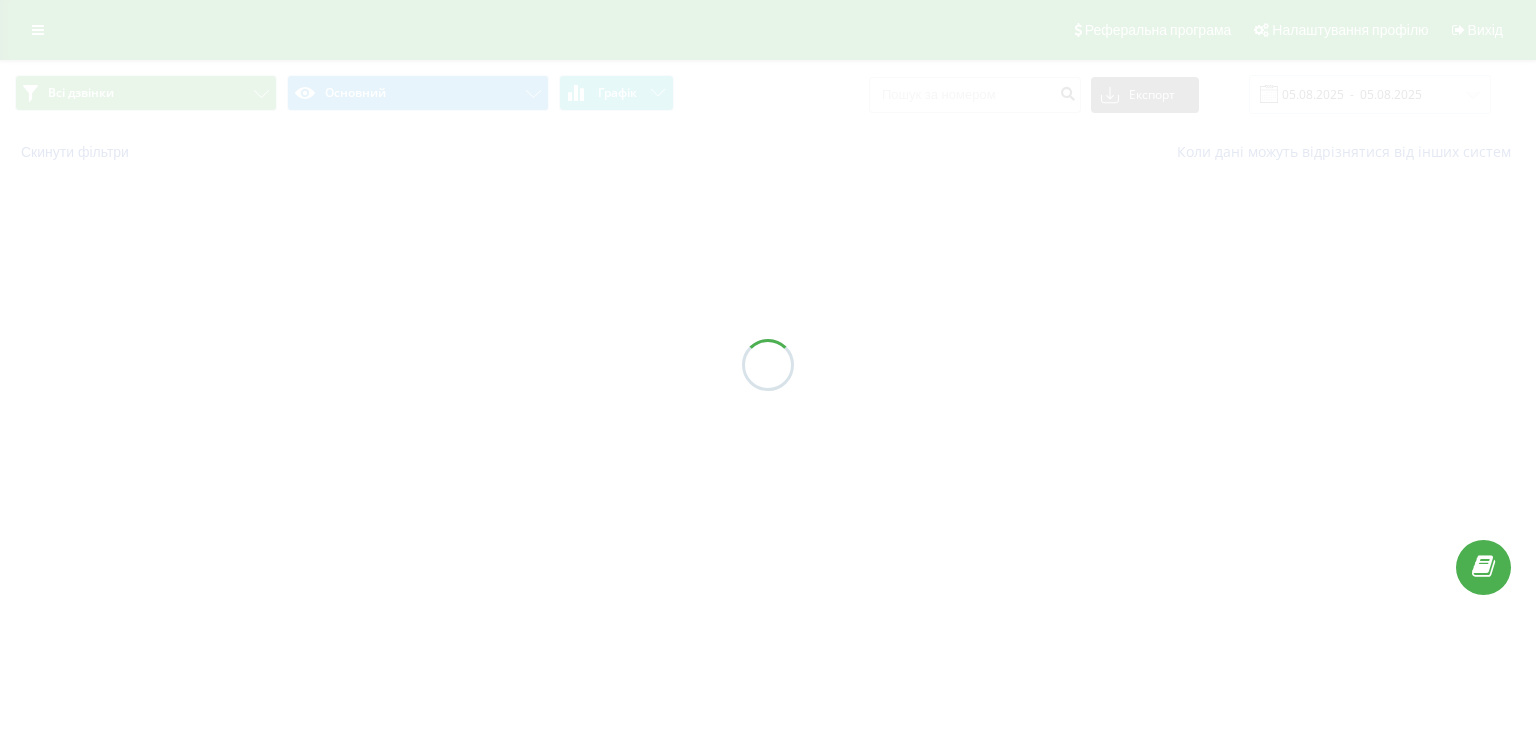 scroll, scrollTop: 0, scrollLeft: 0, axis: both 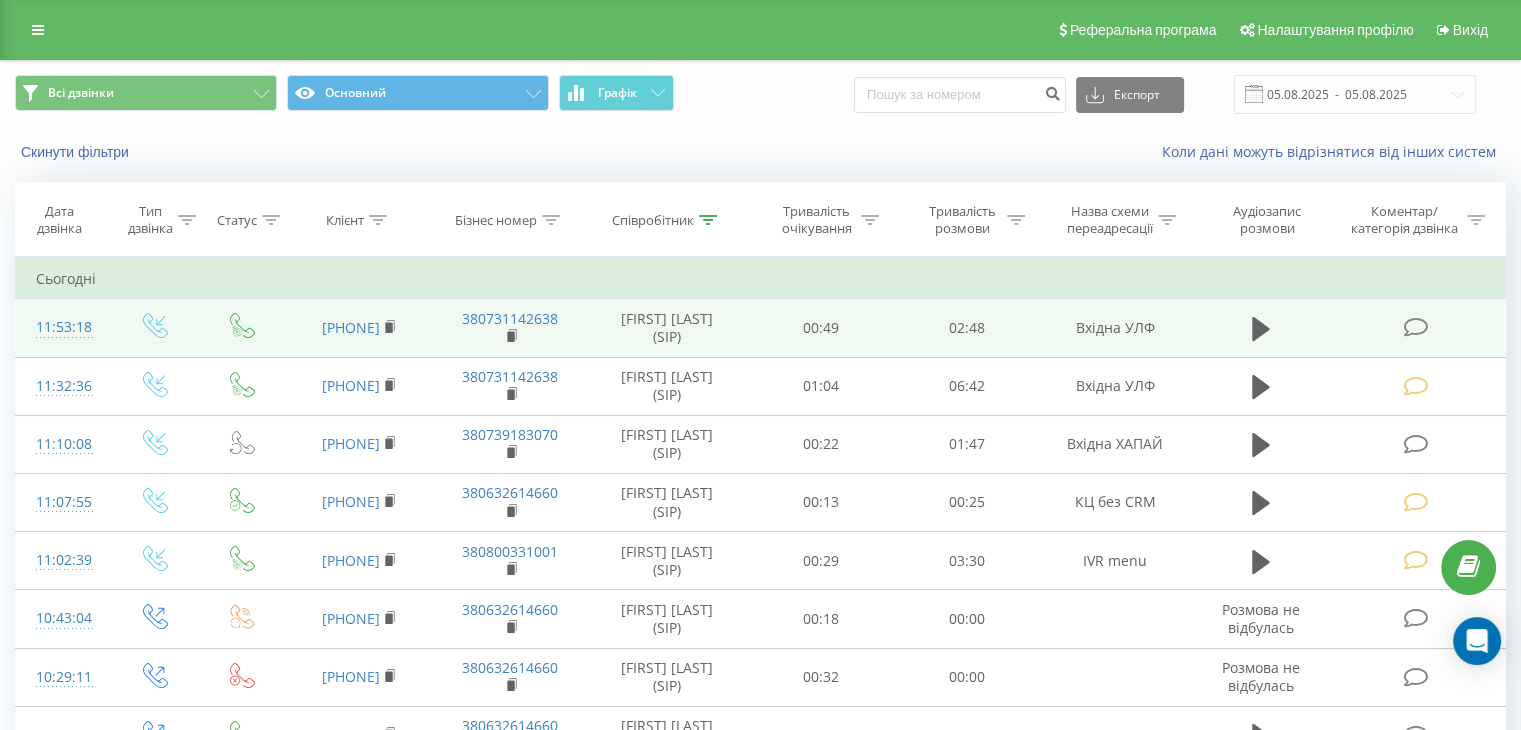 click at bounding box center (1415, 327) 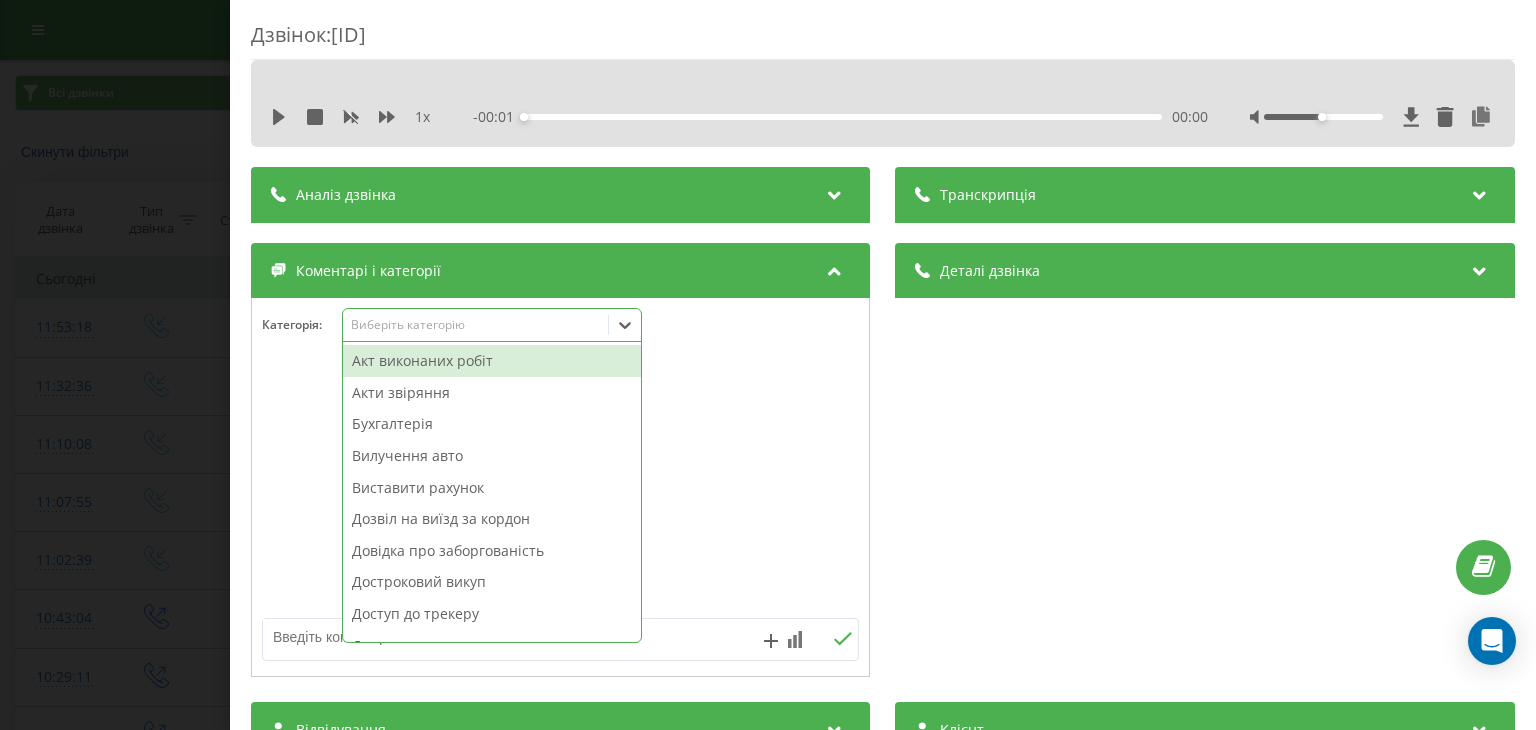 click on "Виберіть категорію" at bounding box center (476, 325) 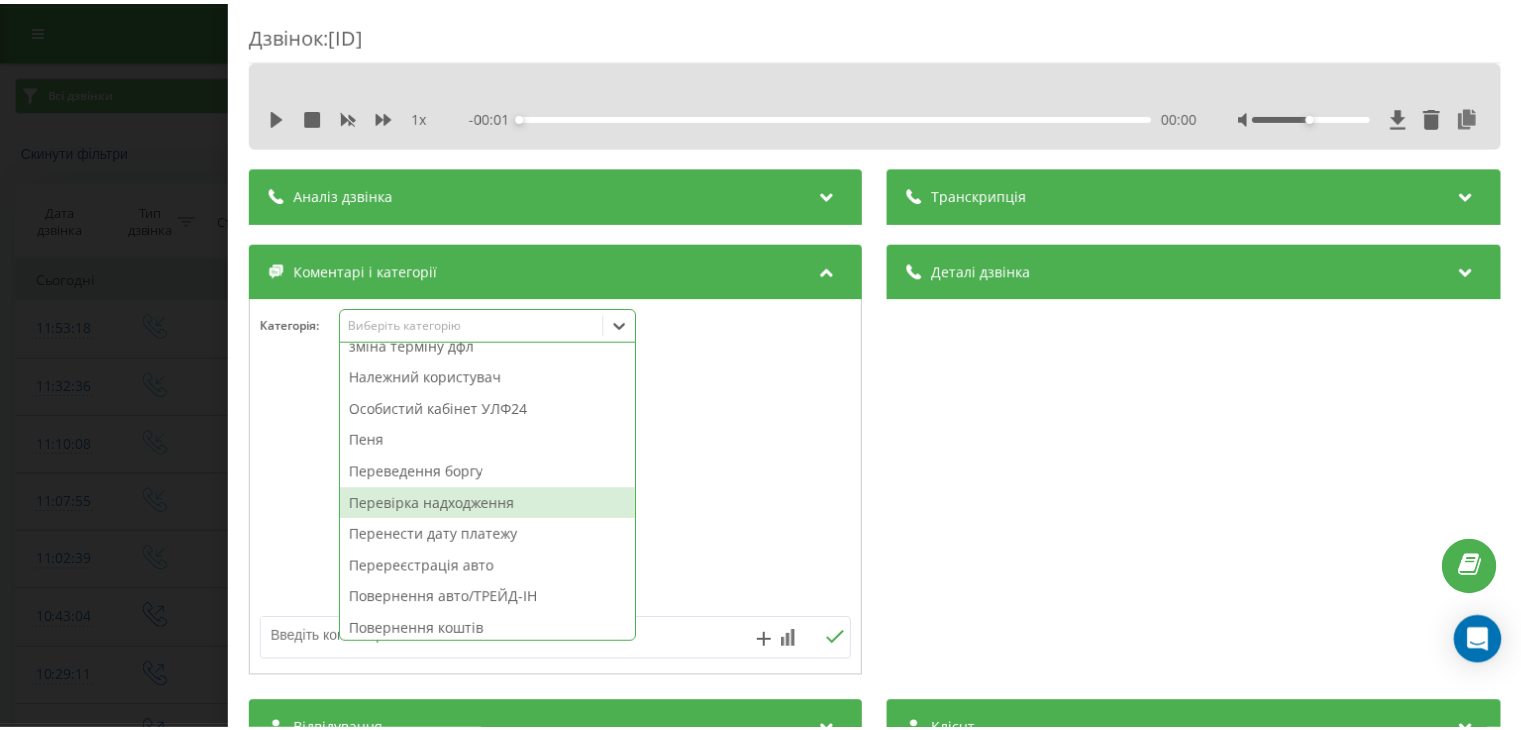 scroll, scrollTop: 700, scrollLeft: 0, axis: vertical 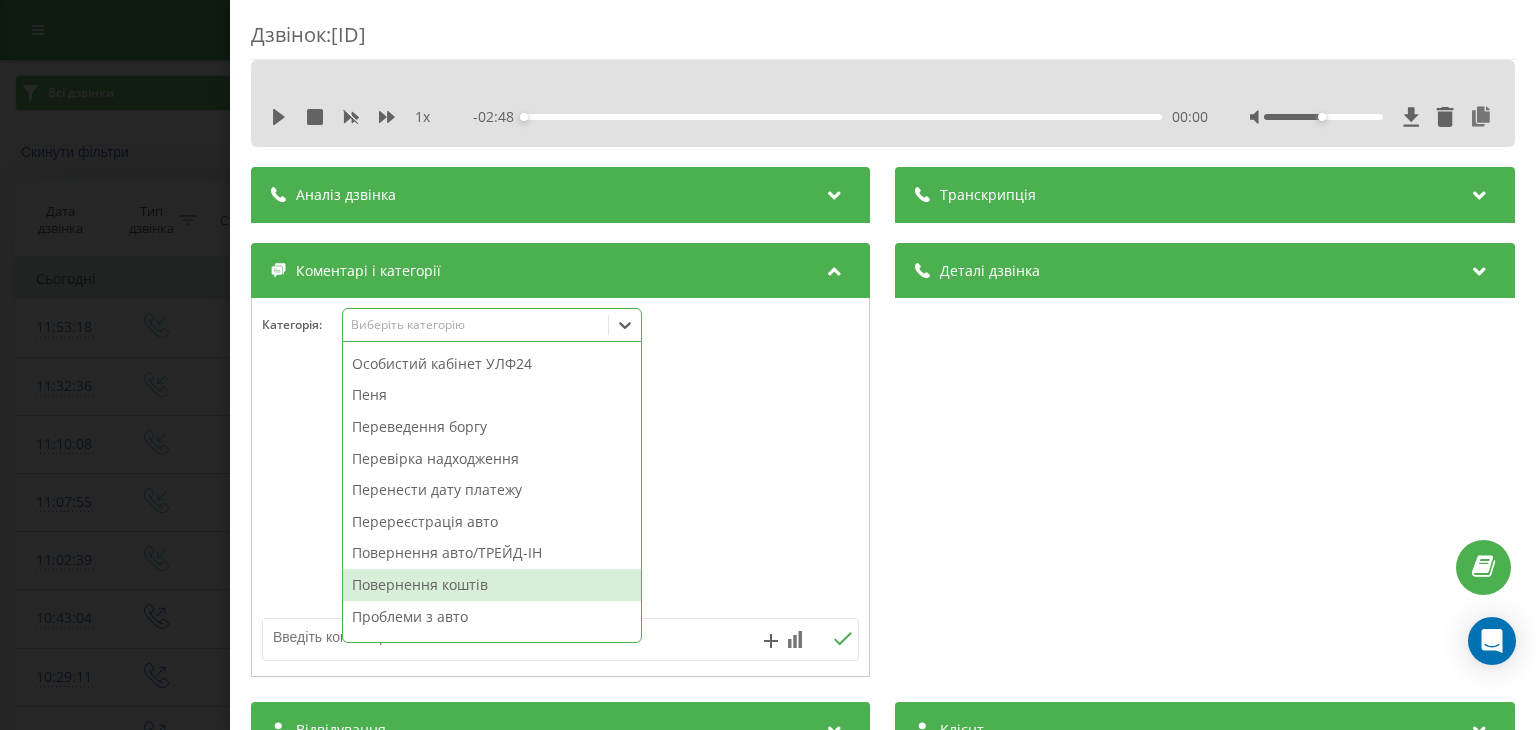 click on "Повернення коштів" at bounding box center [492, 585] 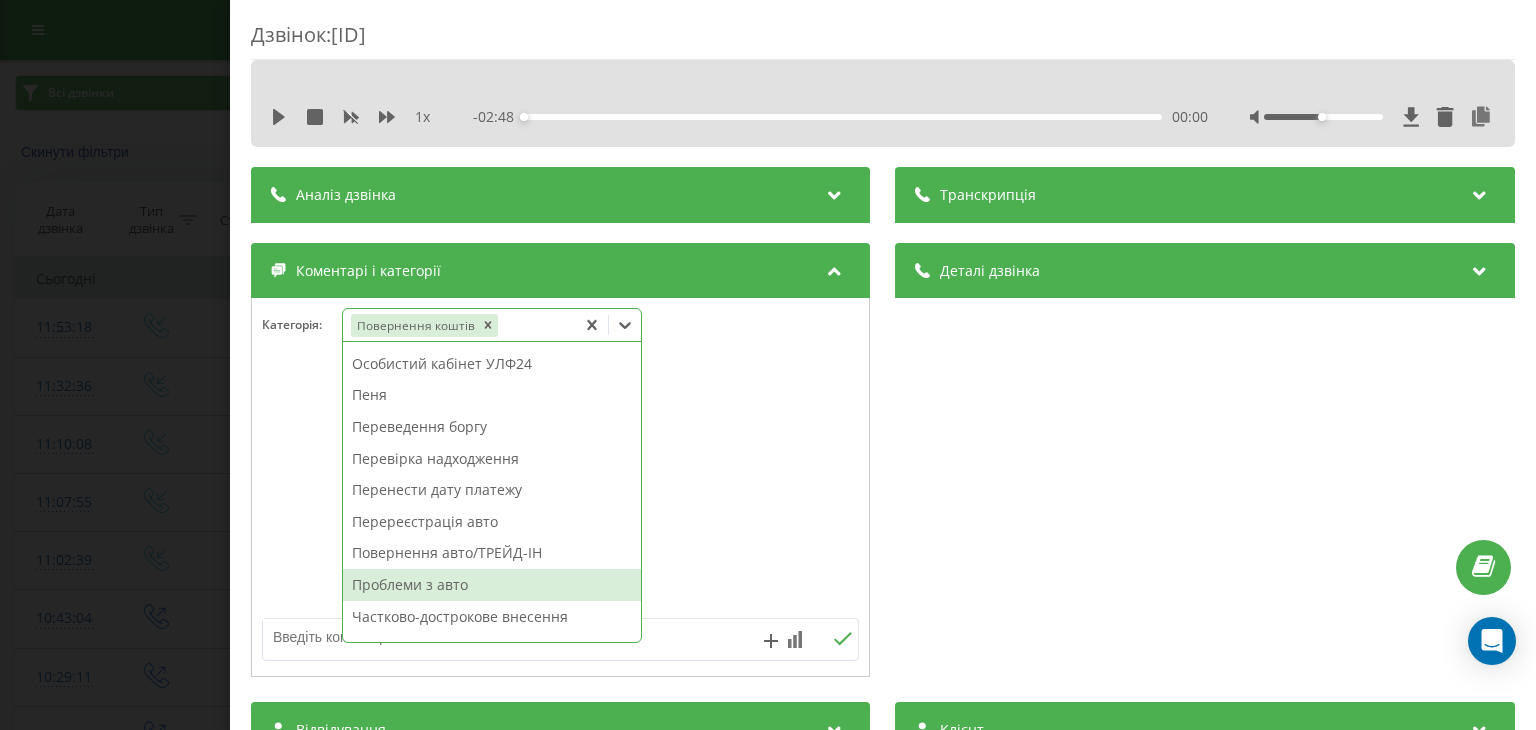 drag, startPoint x: 143, startPoint y: 475, endPoint x: 139, endPoint y: 122, distance: 353.02267 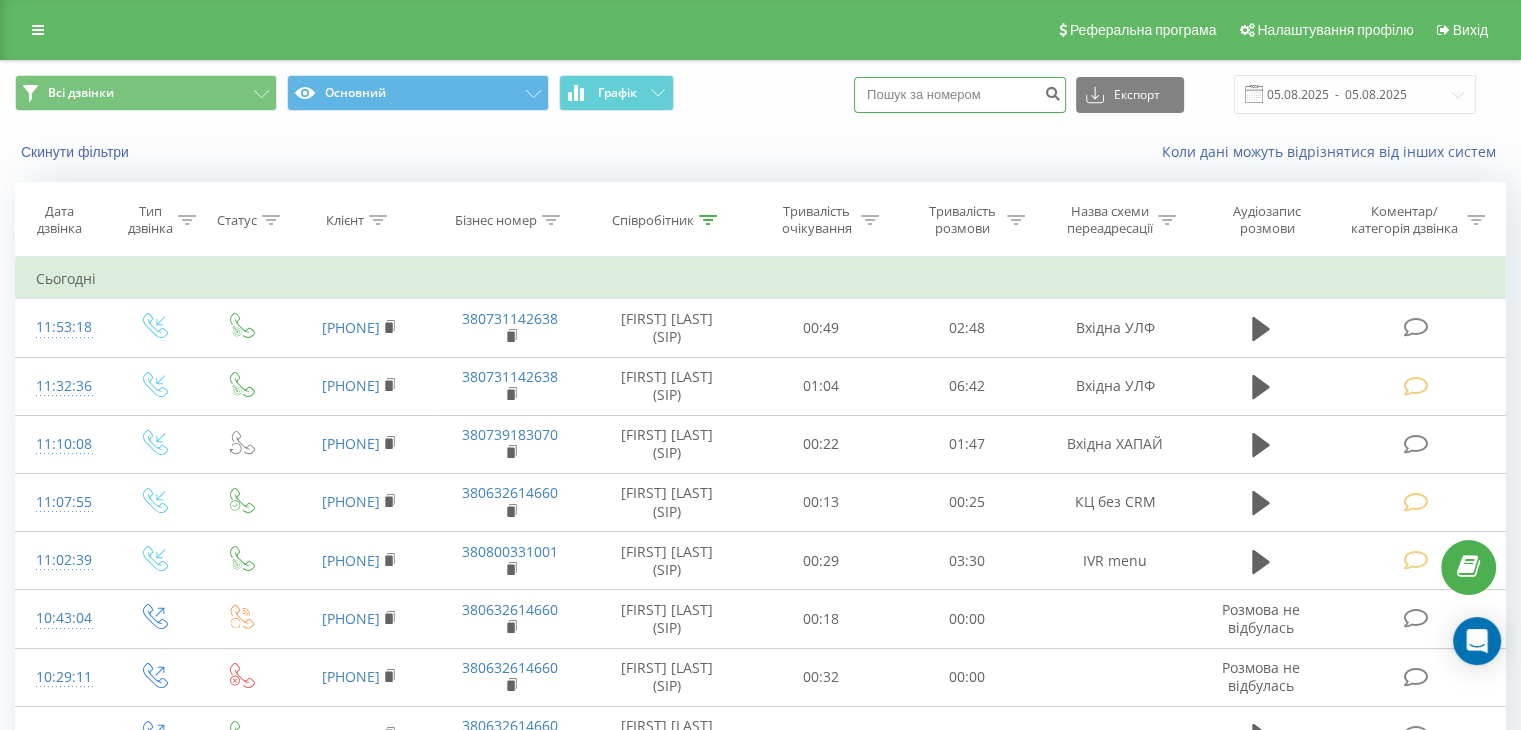click at bounding box center (960, 95) 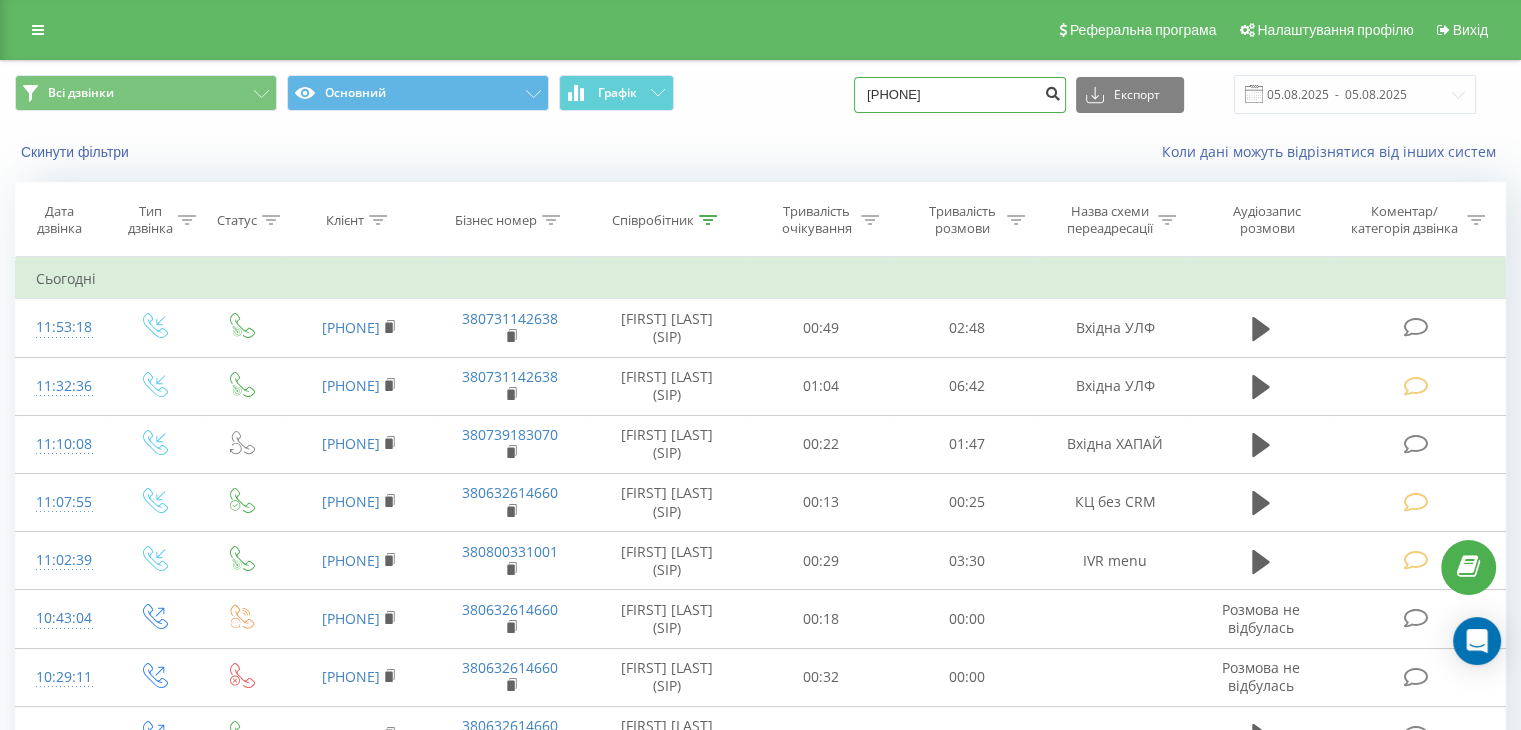 type on "380637035777" 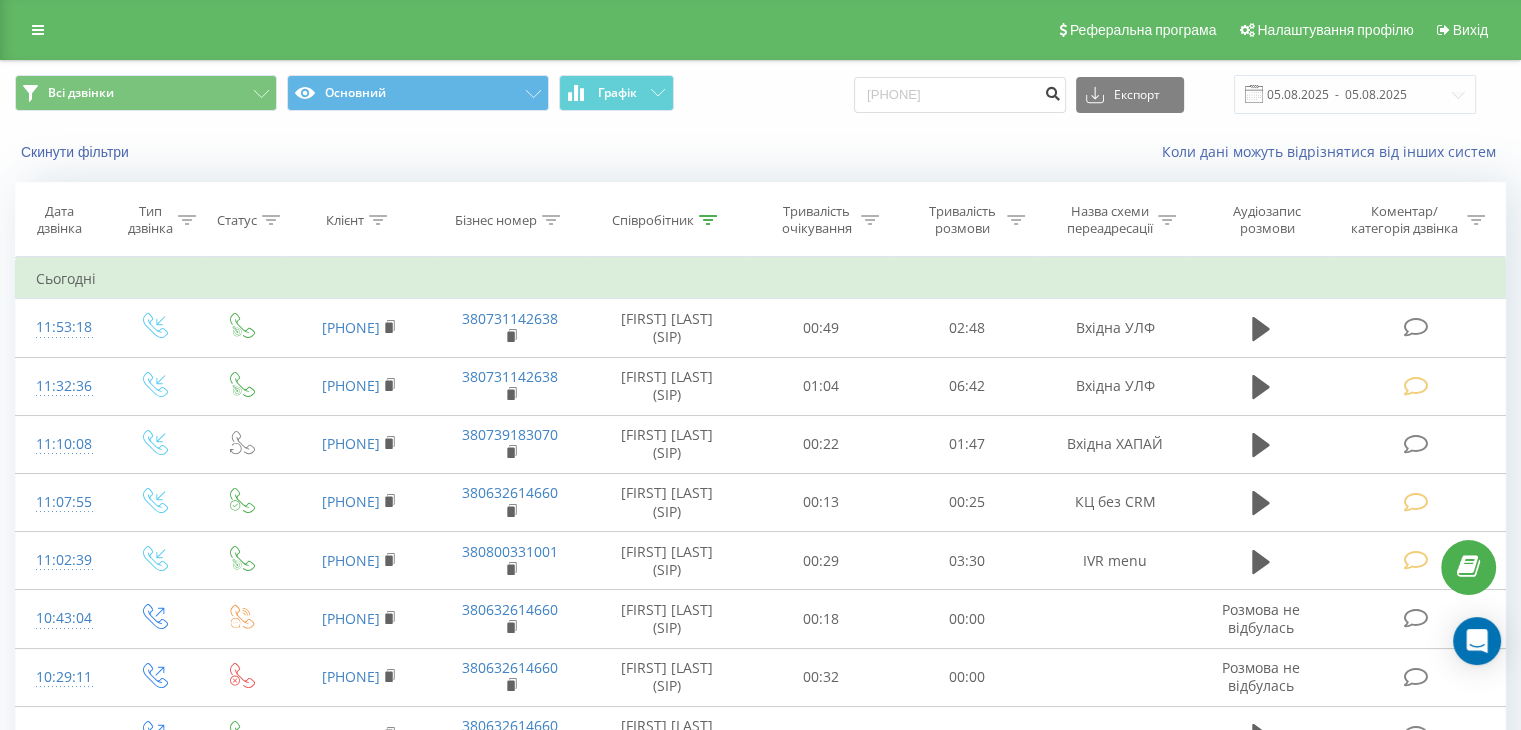 click at bounding box center (1052, 91) 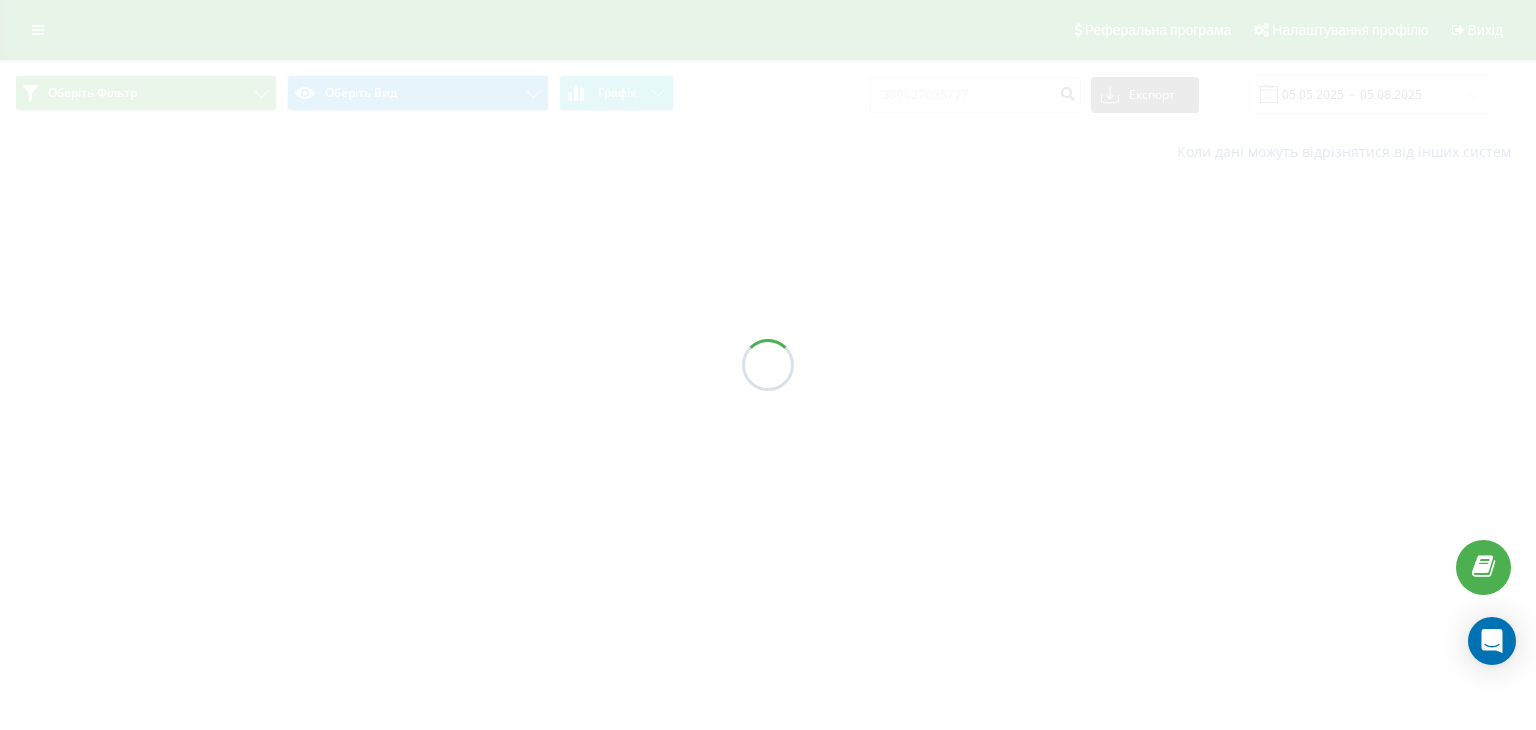 scroll, scrollTop: 0, scrollLeft: 0, axis: both 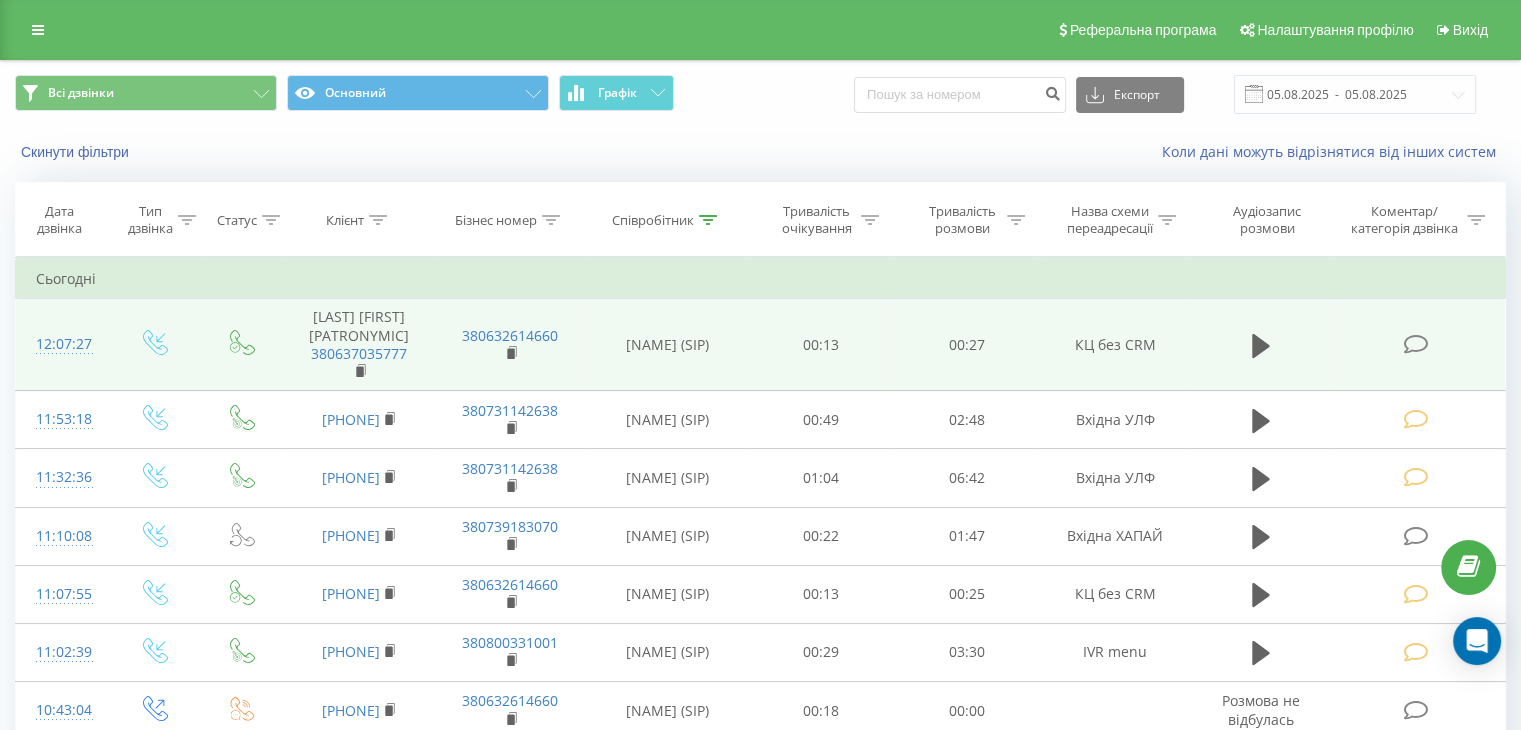 click at bounding box center (1415, 344) 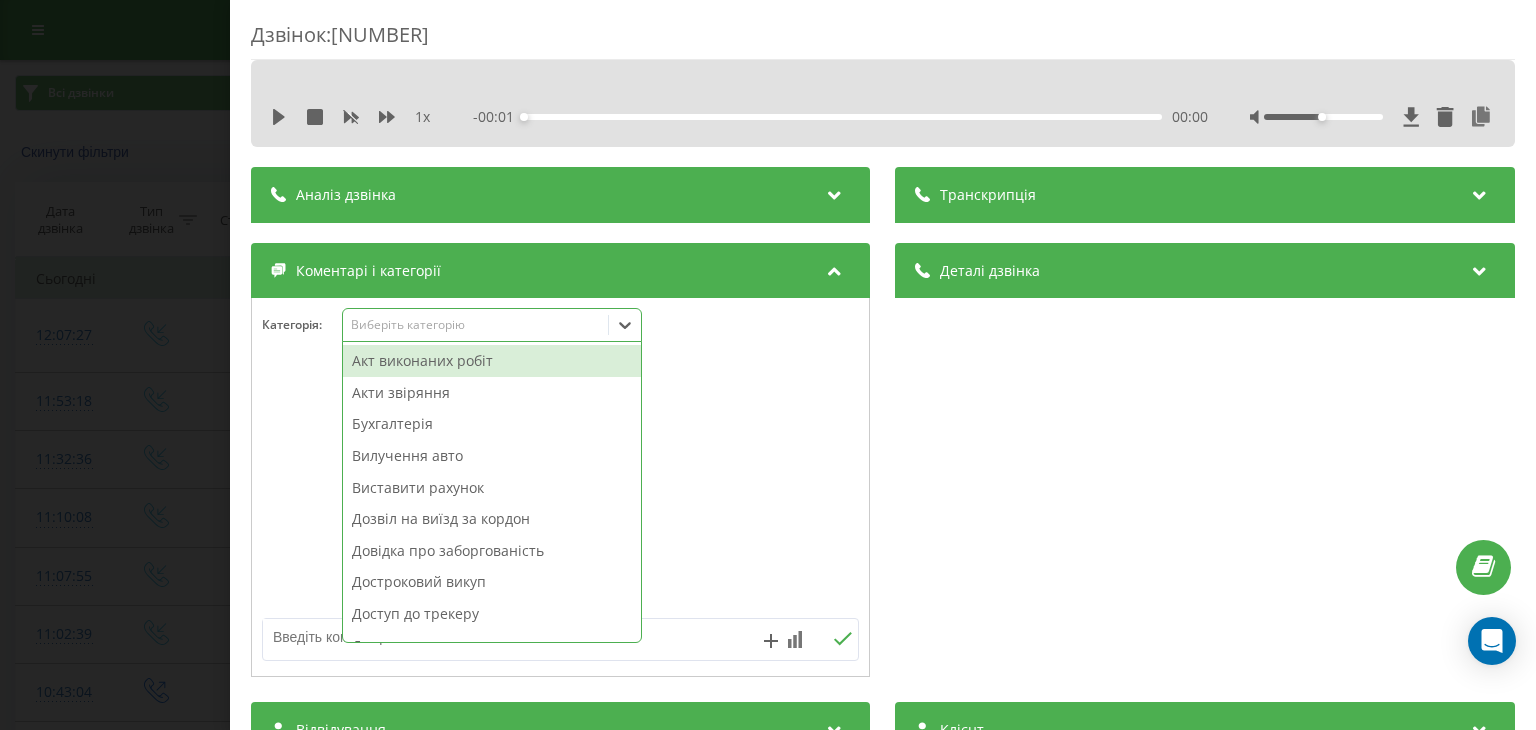 click on "Виберіть категорію" at bounding box center (492, 325) 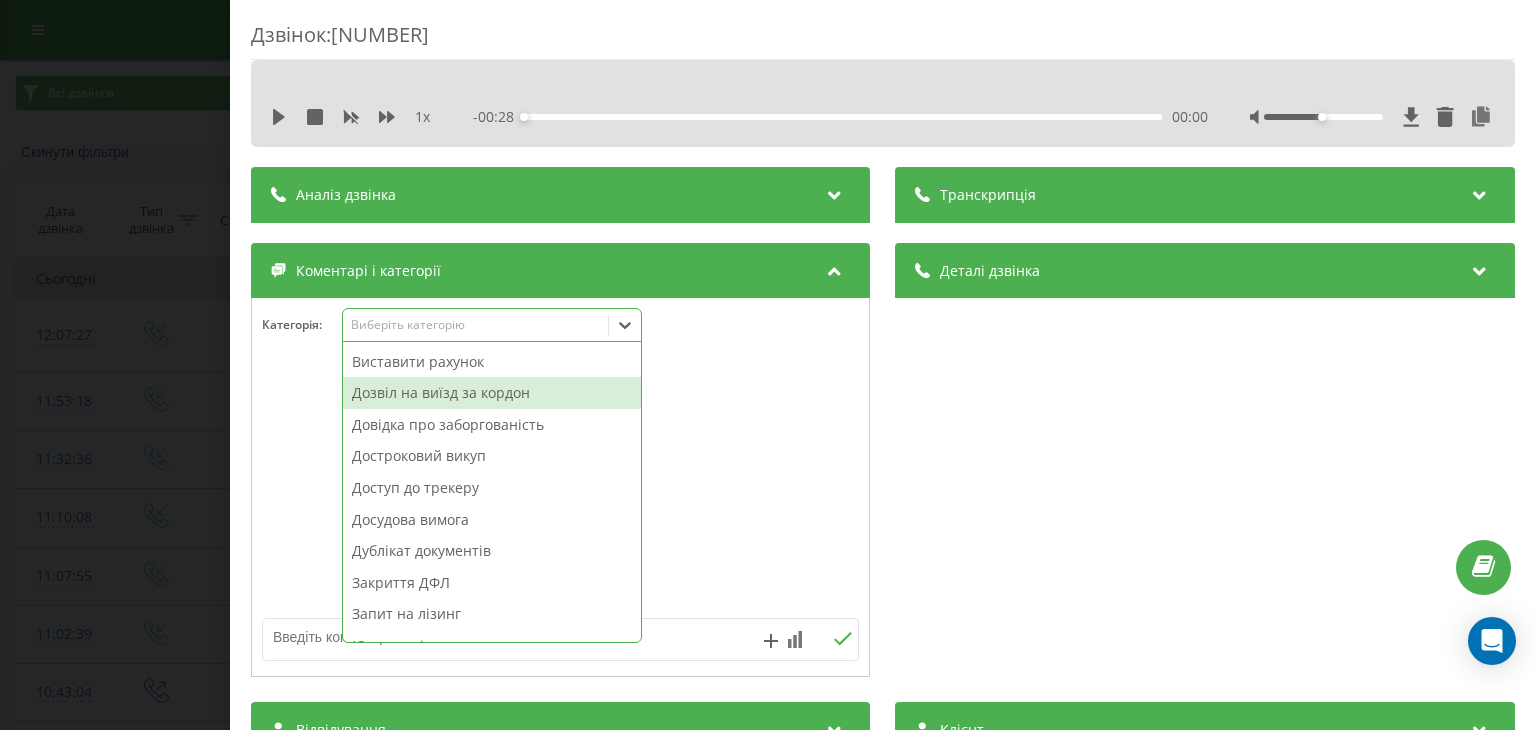 scroll, scrollTop: 200, scrollLeft: 0, axis: vertical 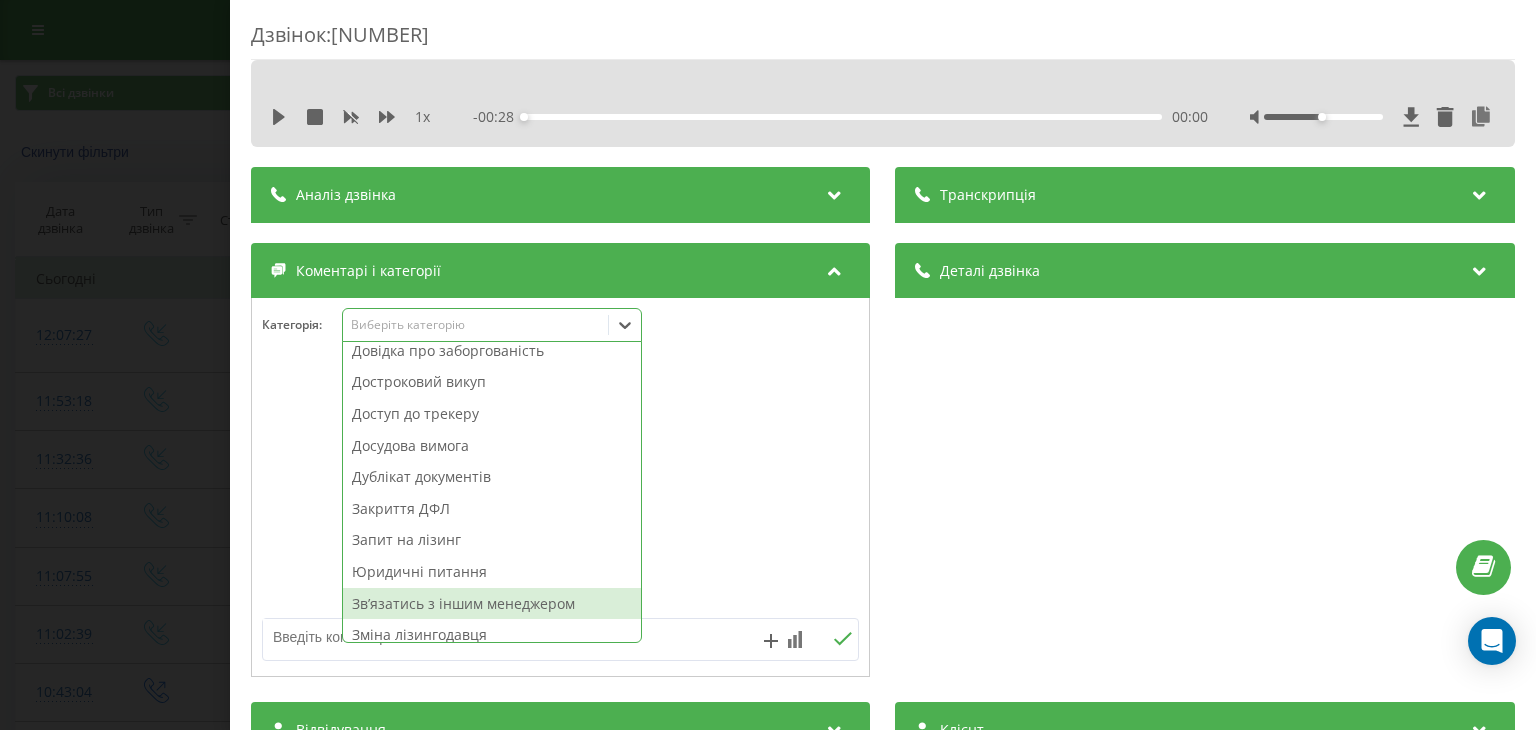 click on "Звʼязатись з іншим менеджером" at bounding box center [492, 604] 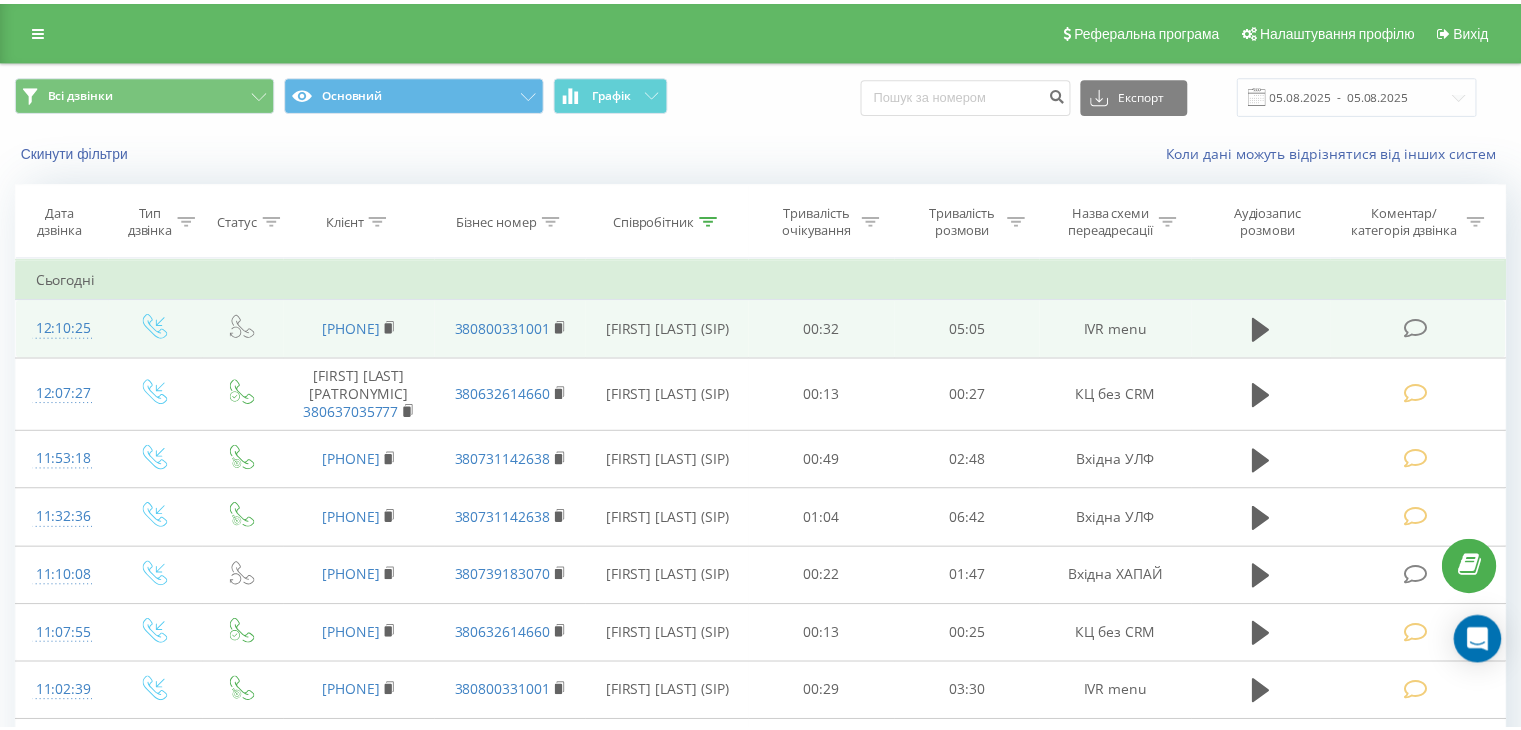 scroll, scrollTop: 0, scrollLeft: 0, axis: both 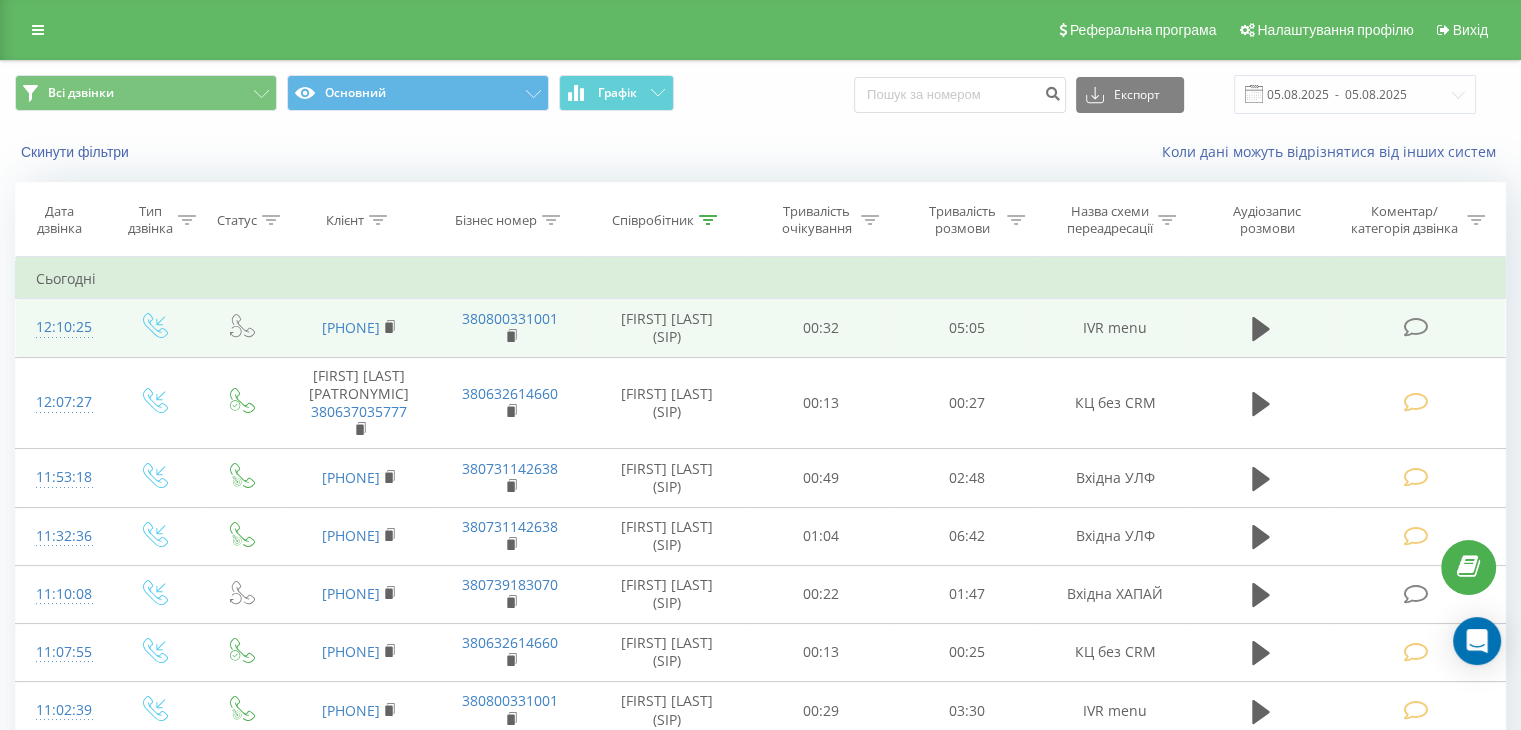 click at bounding box center (1415, 327) 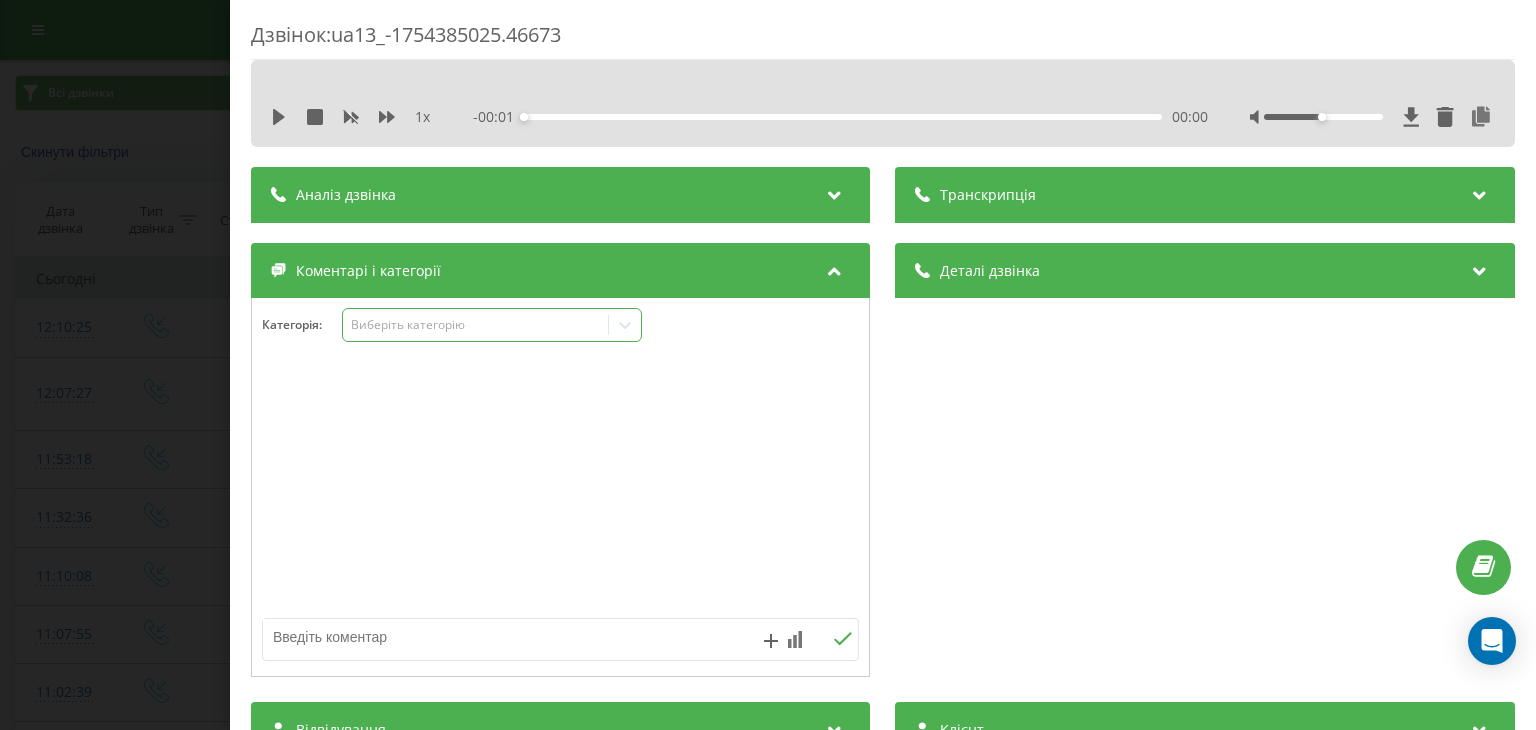click on "Виберіть категорію" at bounding box center [476, 325] 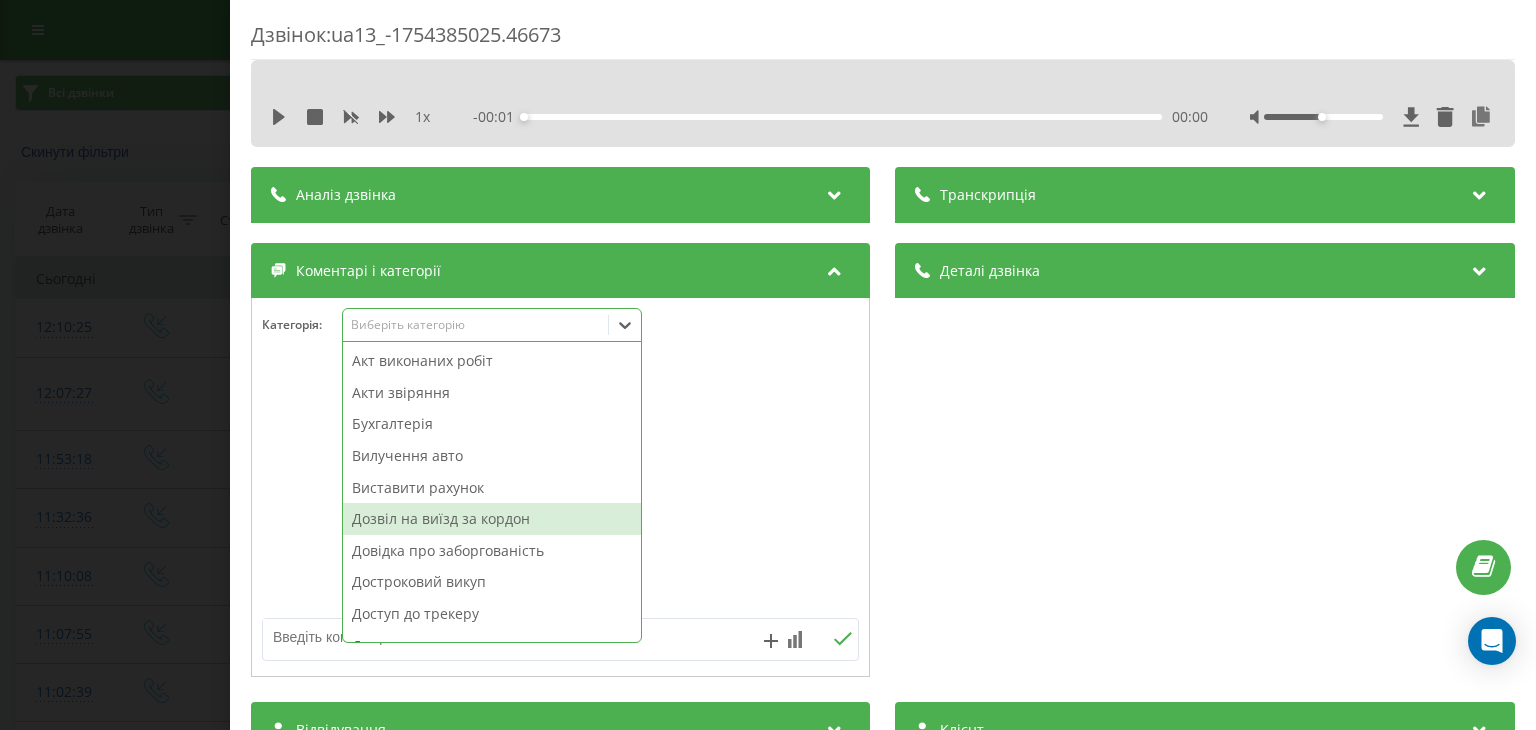 click on "Дозвіл на виїзд за кордон" at bounding box center [492, 519] 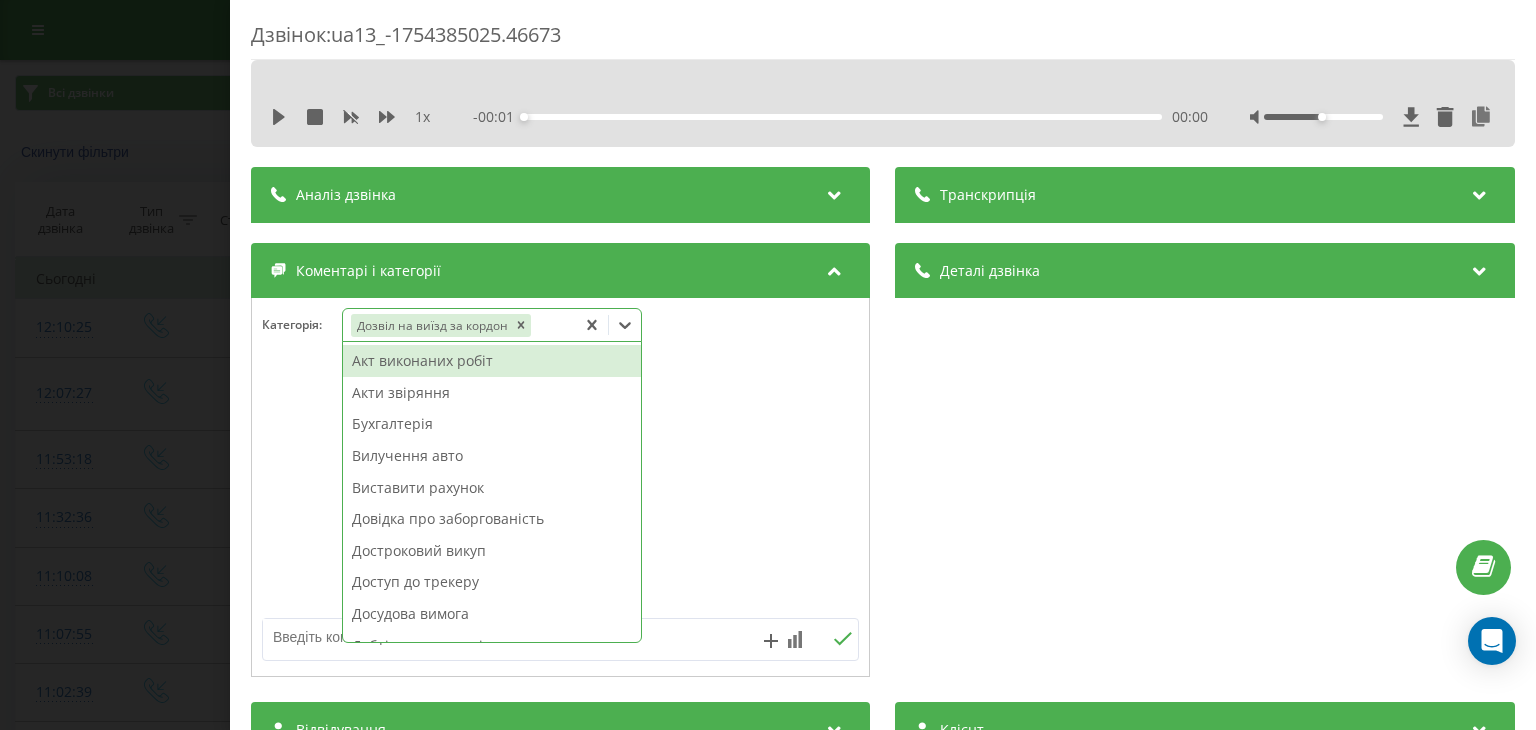 drag, startPoint x: 172, startPoint y: 82, endPoint x: 172, endPoint y: 65, distance: 17 